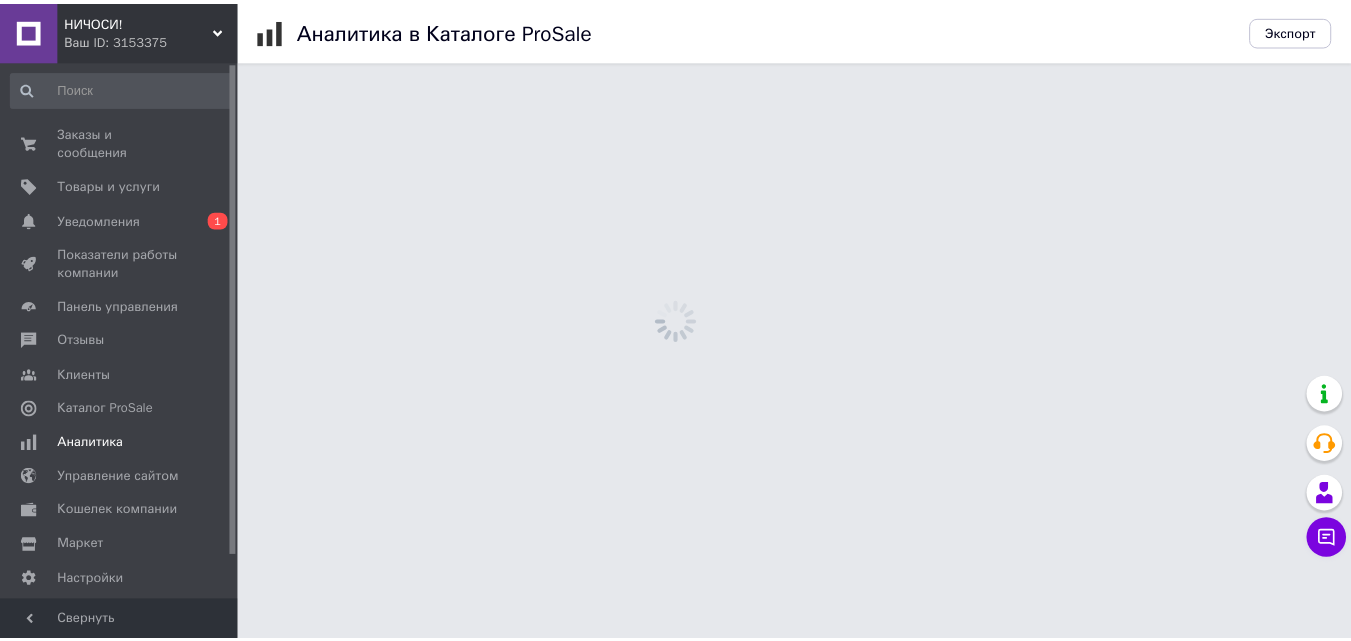 scroll, scrollTop: 0, scrollLeft: 0, axis: both 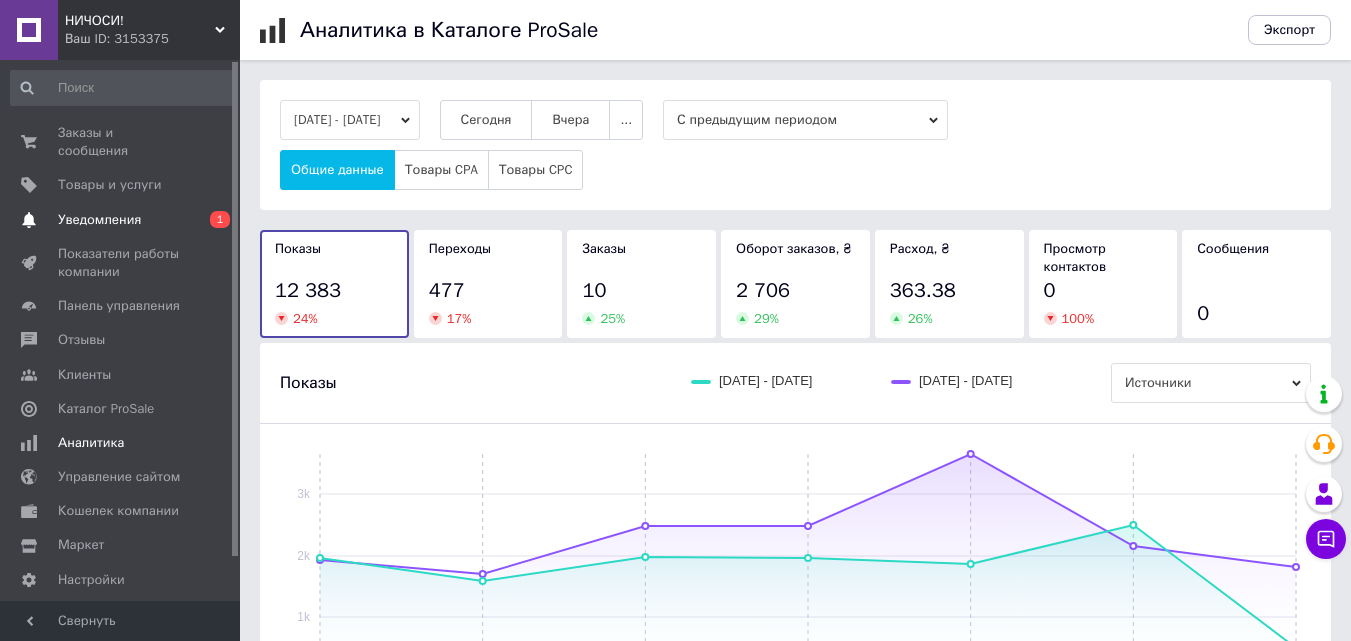 click on "Уведомления" at bounding box center [99, 220] 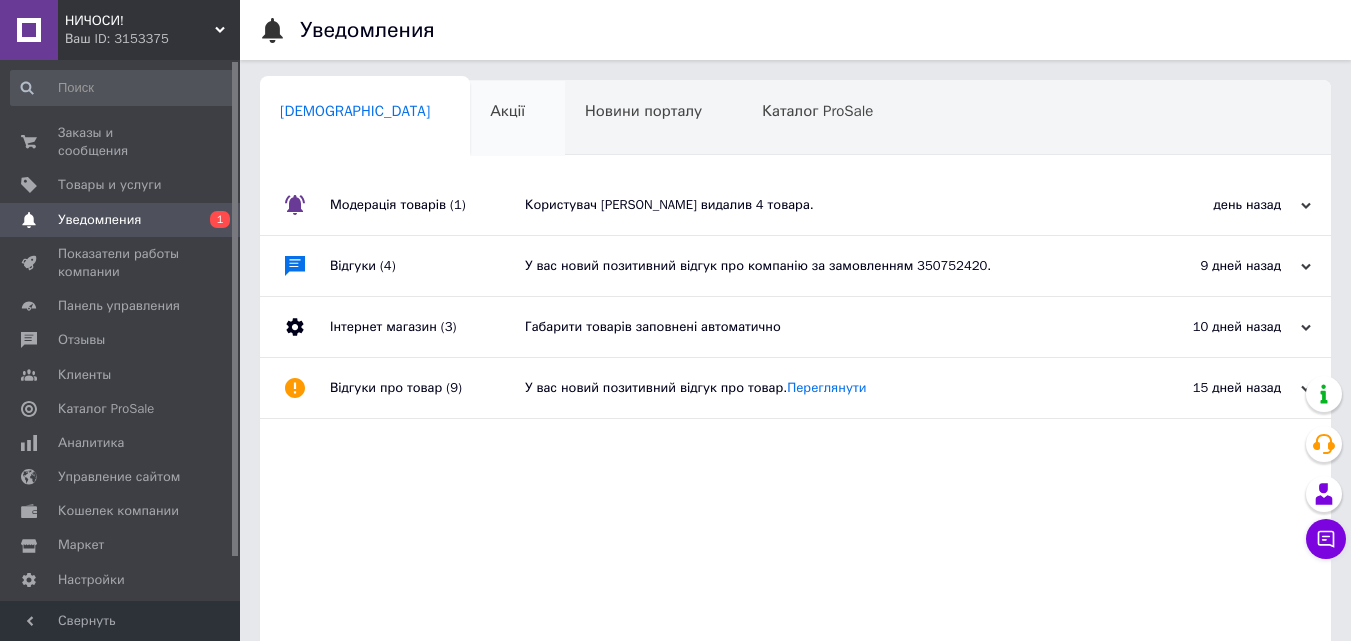 click on "Акції 0" at bounding box center (517, 119) 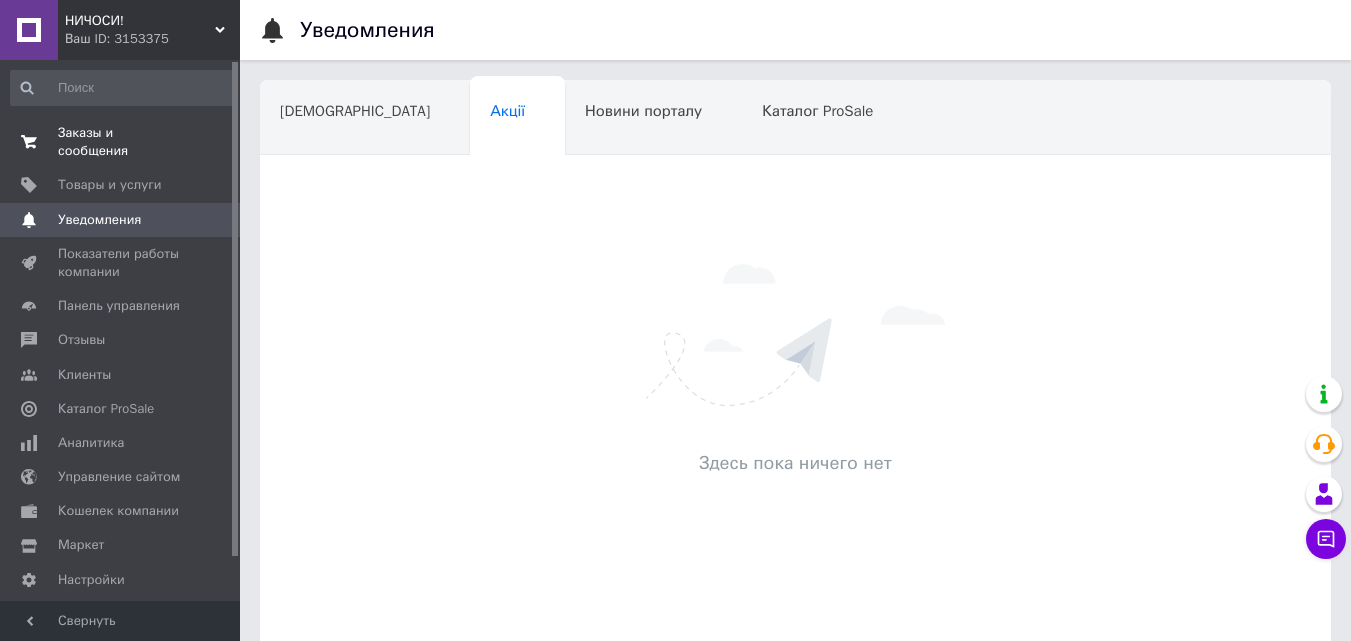 click on "Заказы и сообщения" at bounding box center (121, 142) 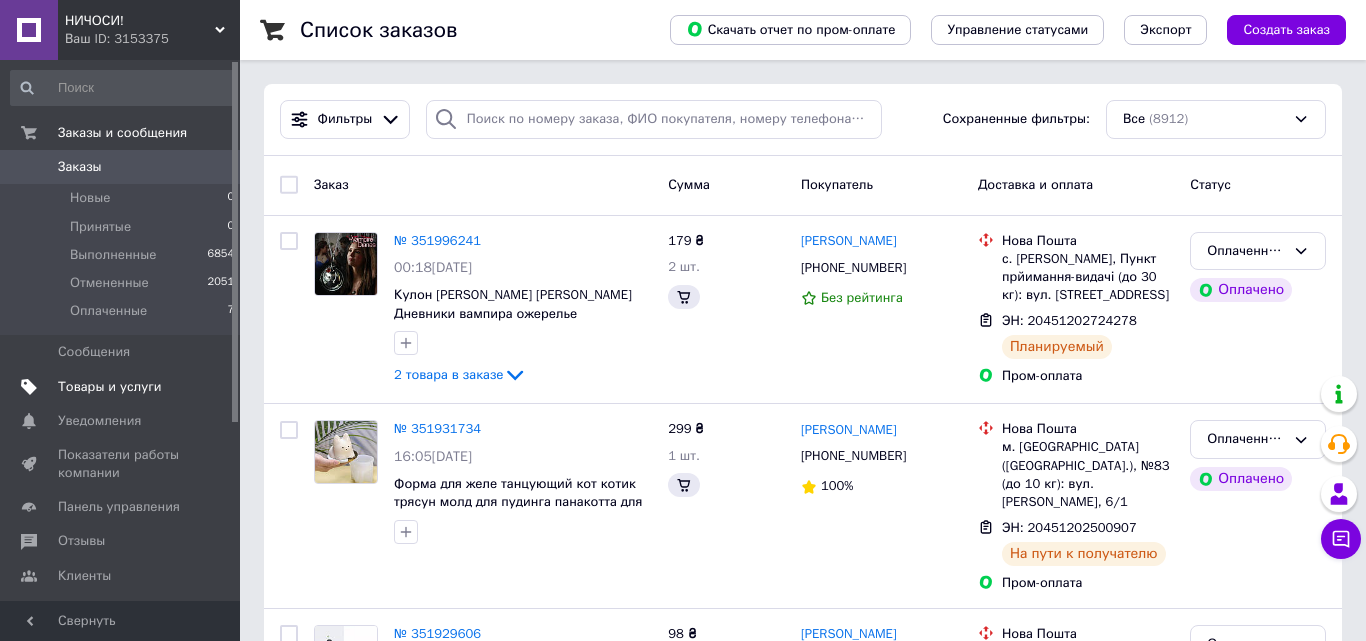 click on "Товары и услуги" at bounding box center [110, 387] 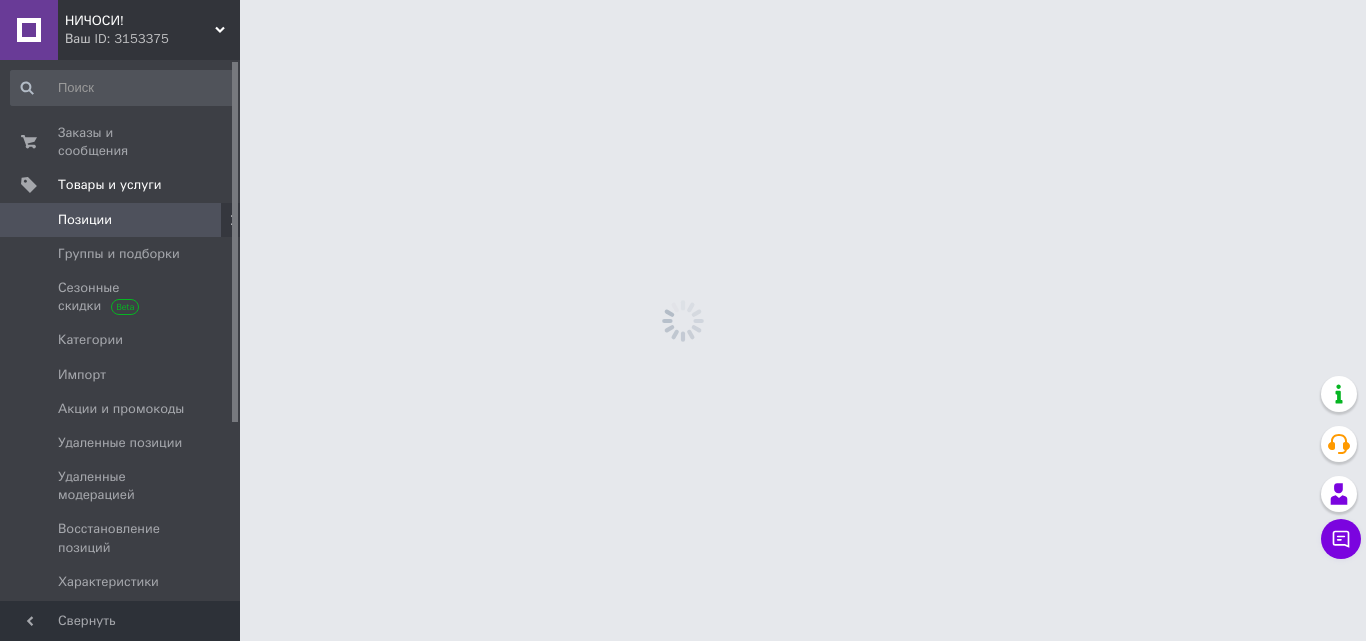 drag, startPoint x: 83, startPoint y: 382, endPoint x: 212, endPoint y: 3, distance: 400.35236 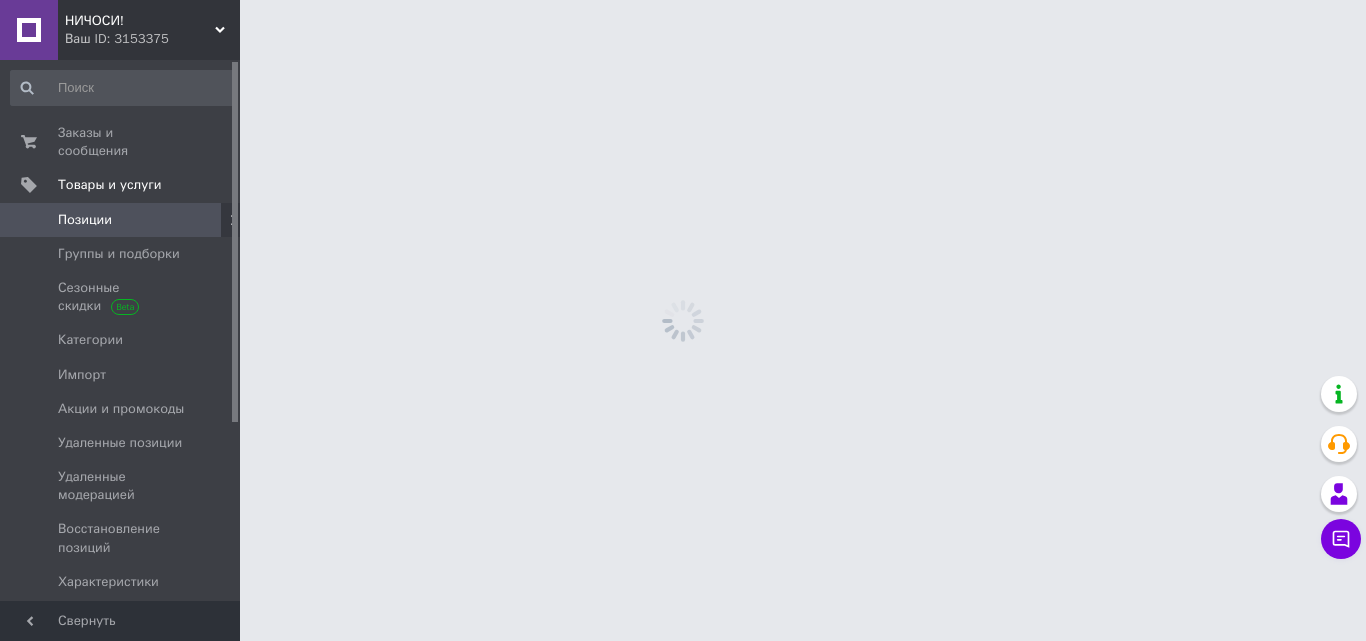 click on "НИЧОСИ! Ваш ID: 3153375 Сайт НИЧОСИ! Кабинет покупателя Проверить состояние системы Страница на портале Справка Выйти Заказы и сообщения 0 0 Товары и услуги Позиции Группы и подборки Сезонные скидки Категории Импорт Акции и промокоды Удаленные позиции Удаленные модерацией Восстановление позиций Характеристики Уведомления 0 Показатели работы компании Панель управления Отзывы Клиенты Каталог ProSale Аналитика Управление сайтом Кошелек компании Маркет Настройки Тарифы и счета Prom микс 1000 (3 месяца) Свернуть" at bounding box center (683, 0) 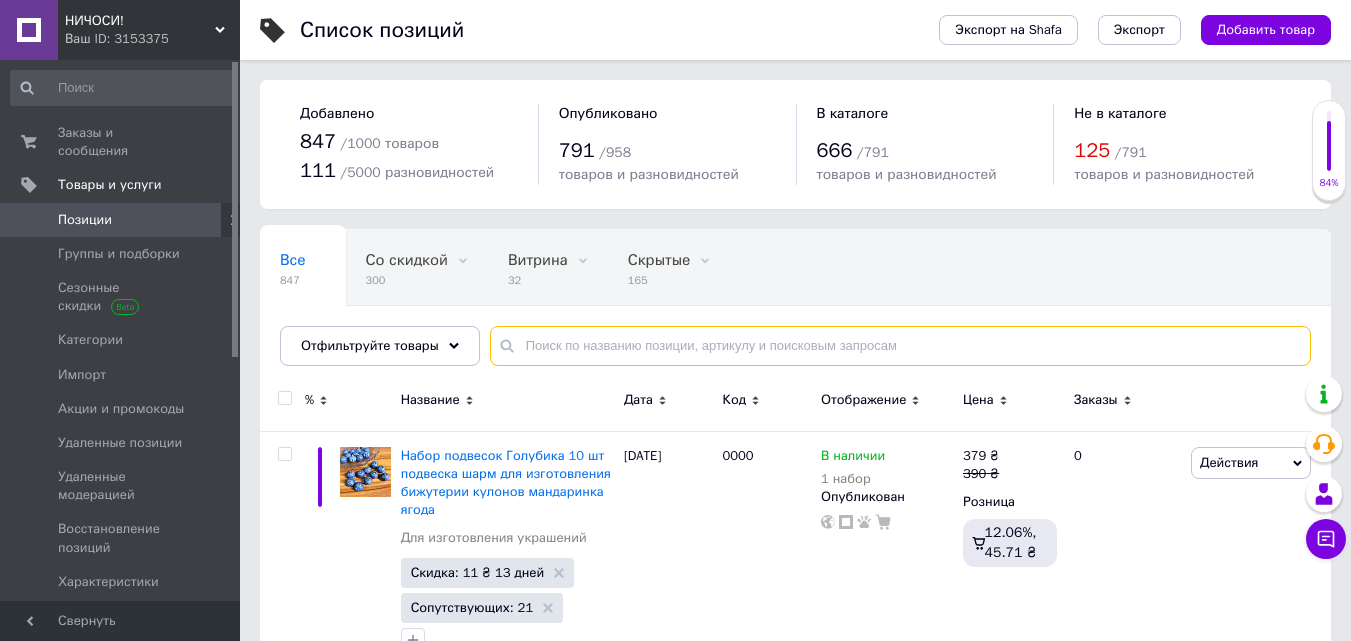 click at bounding box center [900, 346] 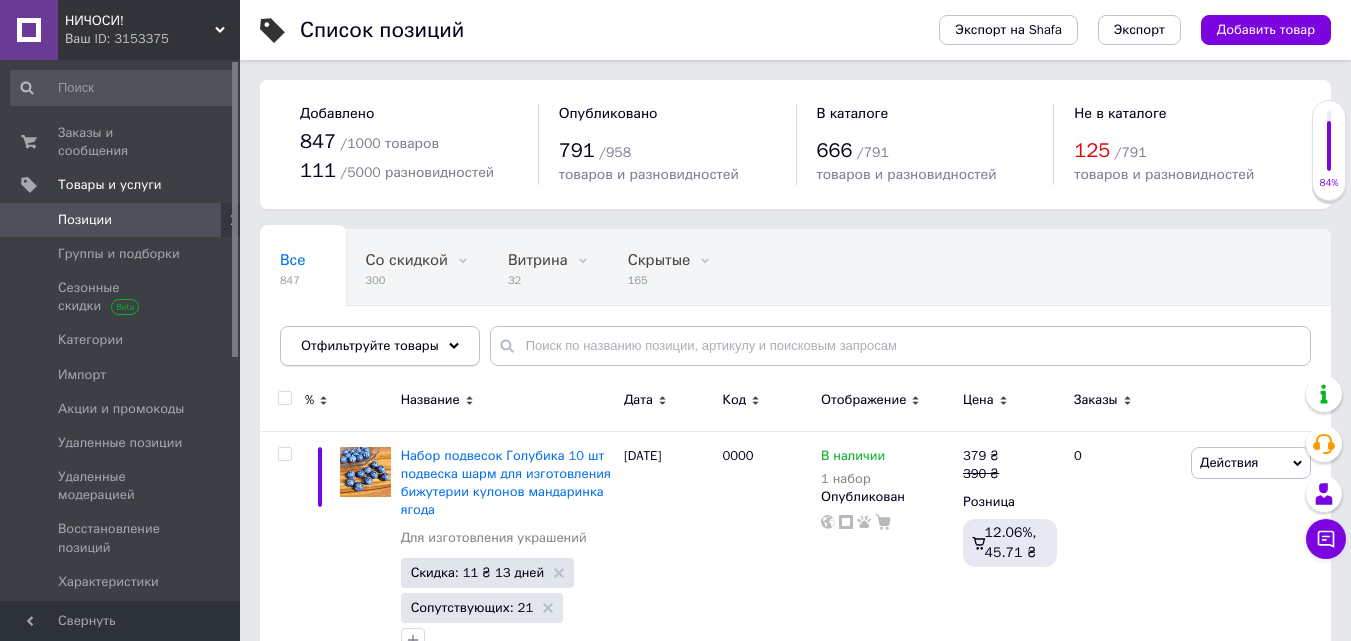 click on "Отфильтруйте товары" at bounding box center (370, 345) 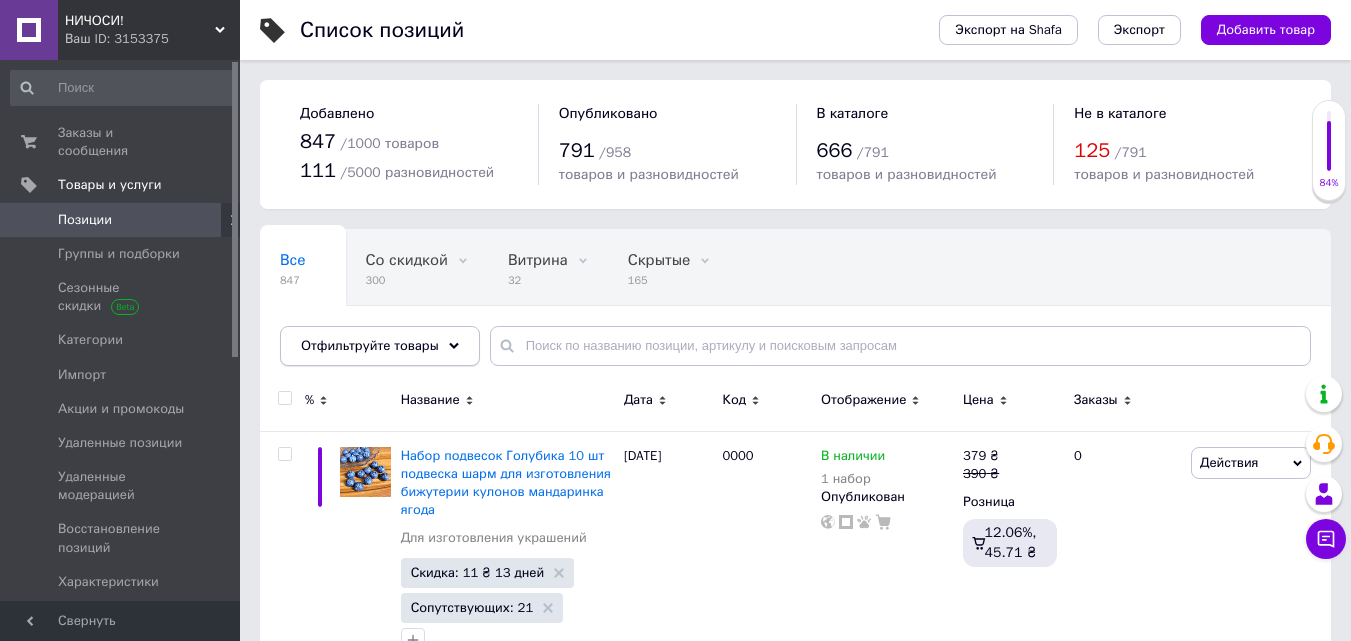 click on "Отфильтруйте товары" at bounding box center [370, 345] 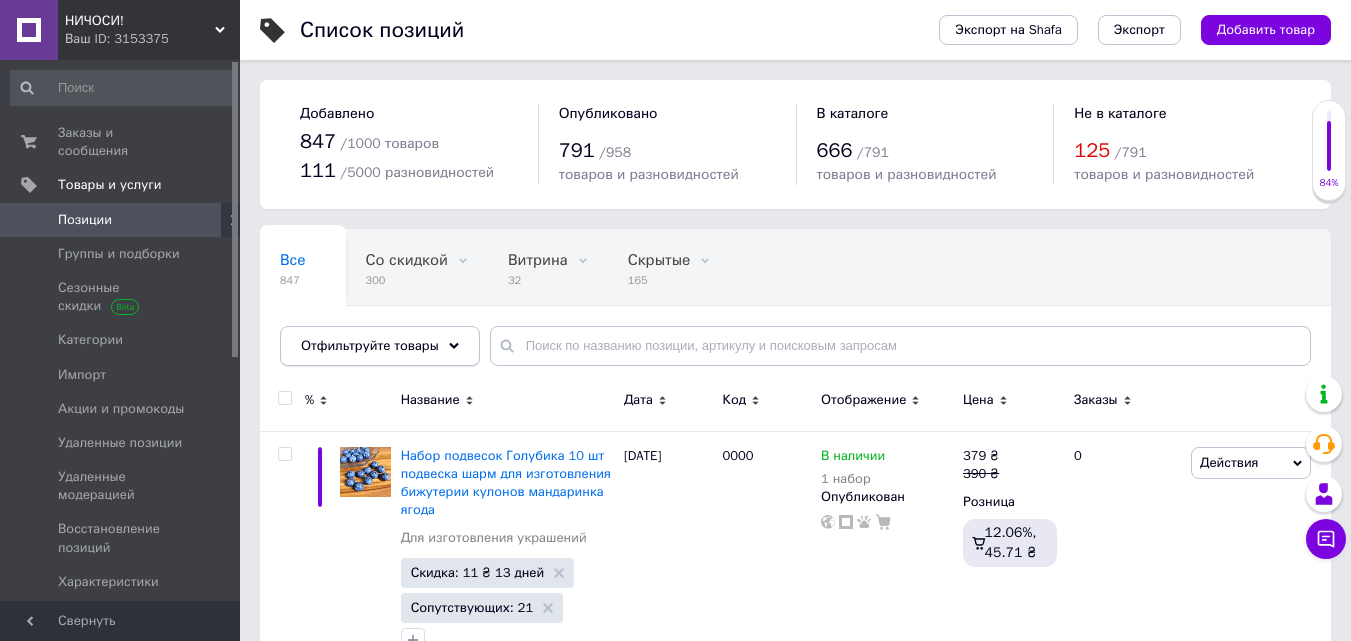 click on "Отфильтруйте товары" at bounding box center [370, 345] 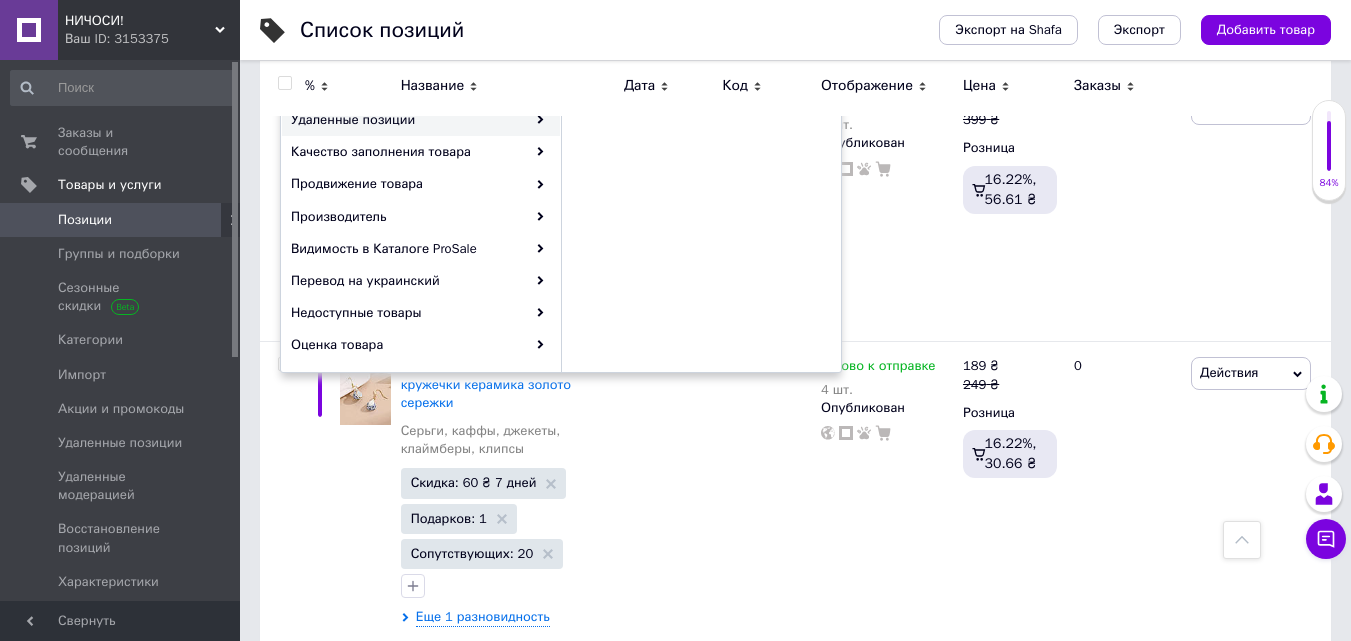 scroll, scrollTop: 300, scrollLeft: 0, axis: vertical 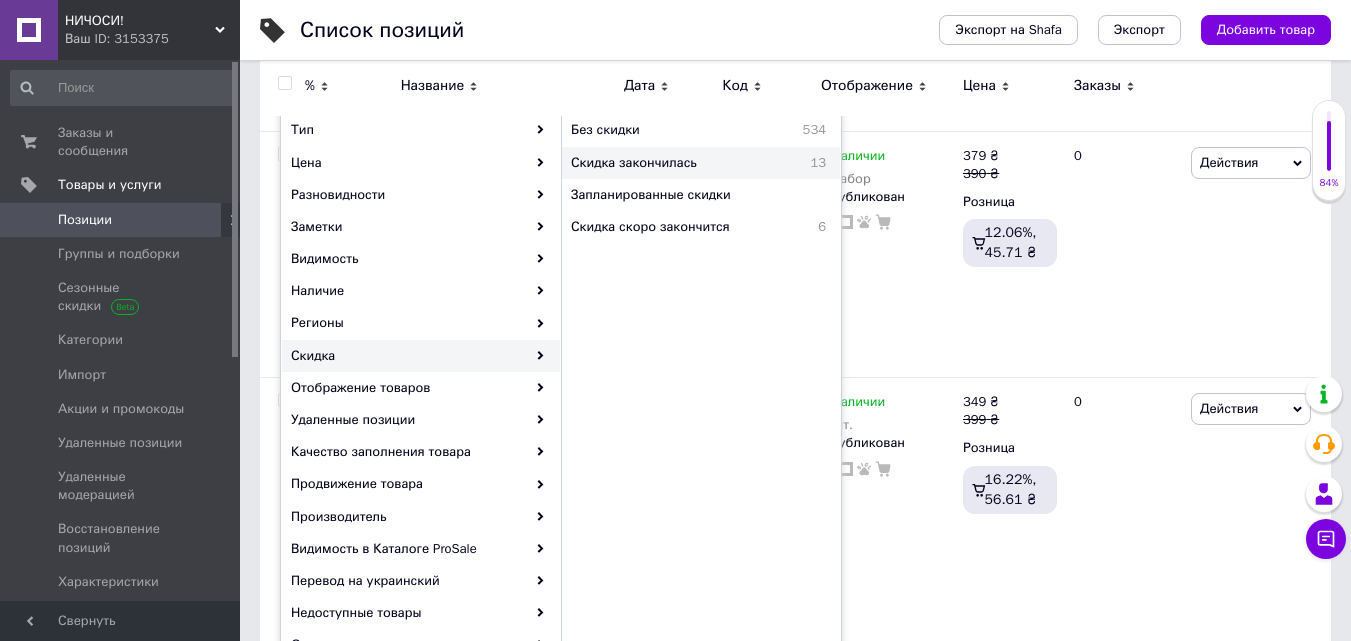 click on "Скидка закончилась" at bounding box center (677, 163) 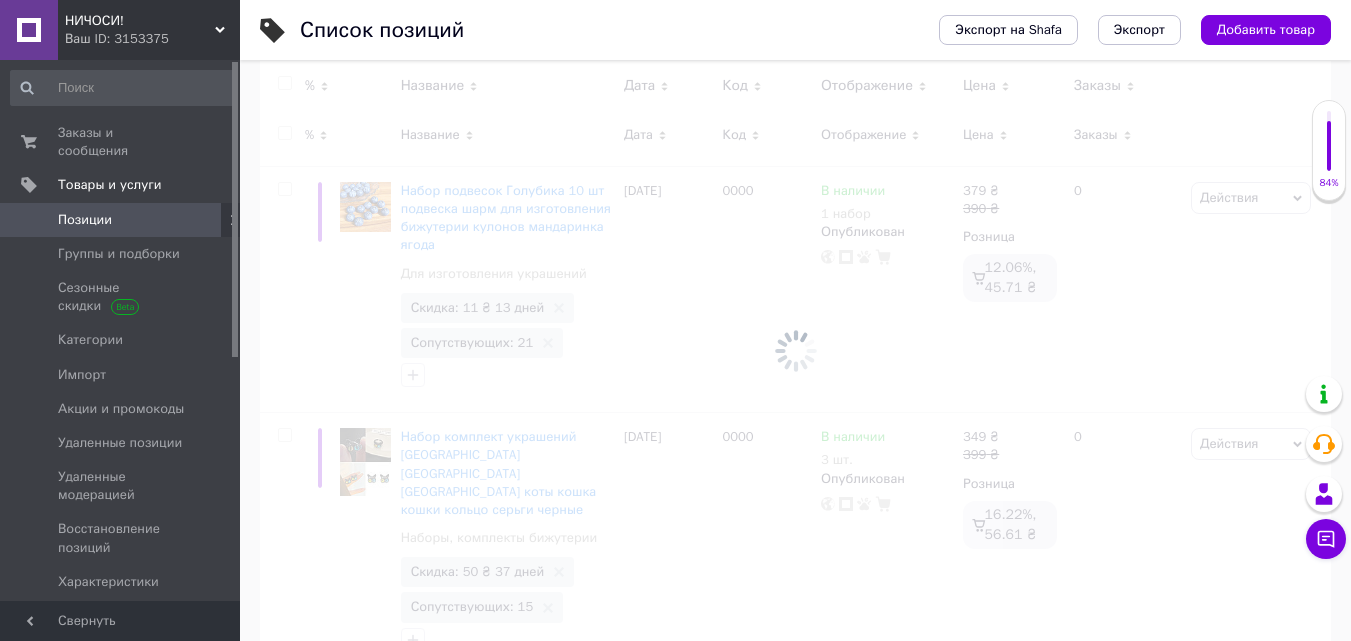 scroll, scrollTop: 0, scrollLeft: 23, axis: horizontal 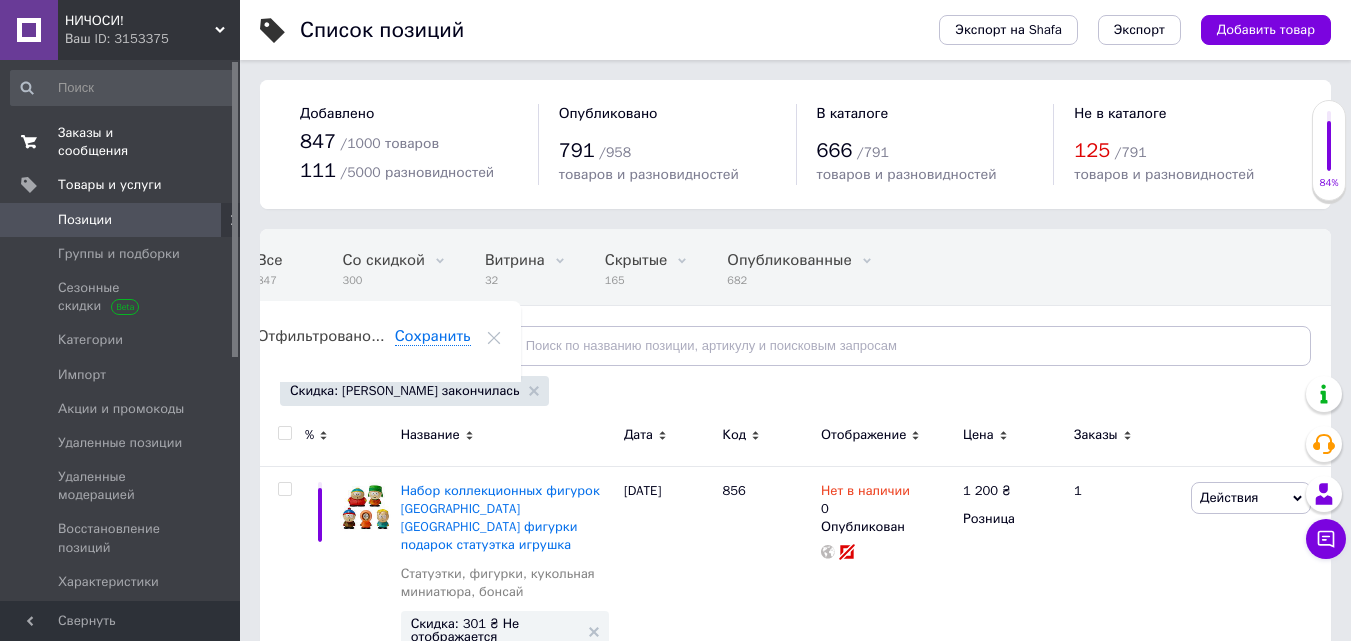 click on "Заказы и сообщения" at bounding box center (121, 142) 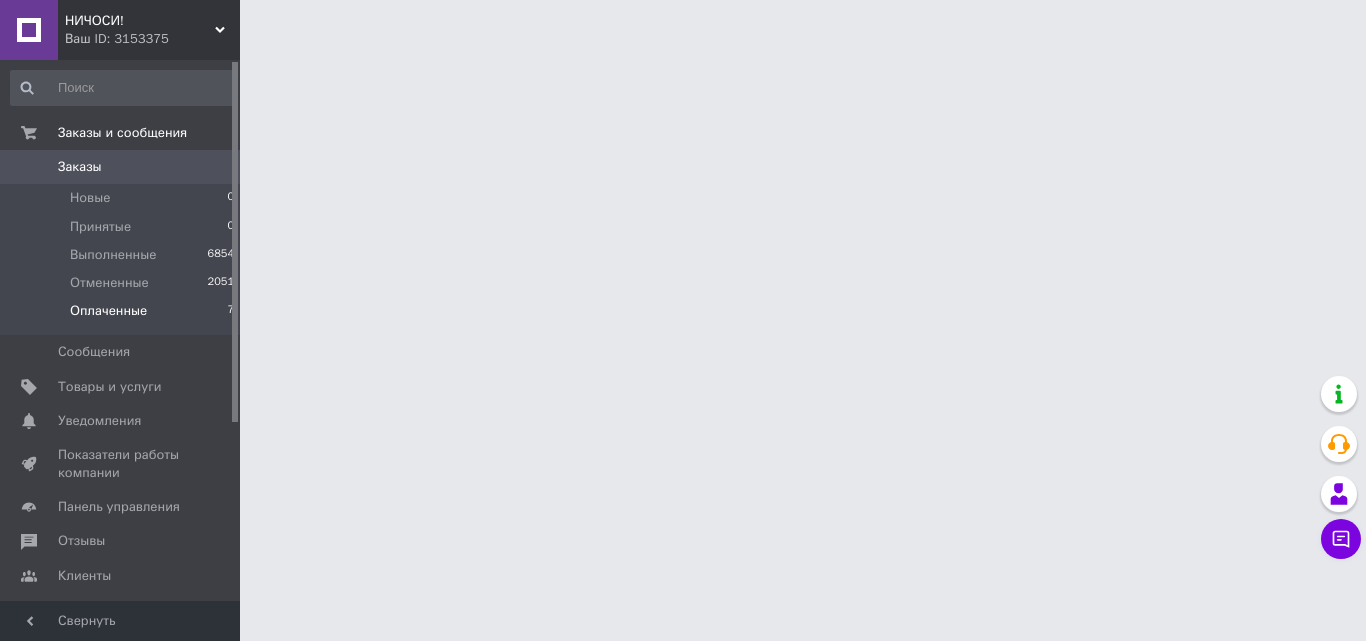 click on "Оплаченные" at bounding box center [108, 311] 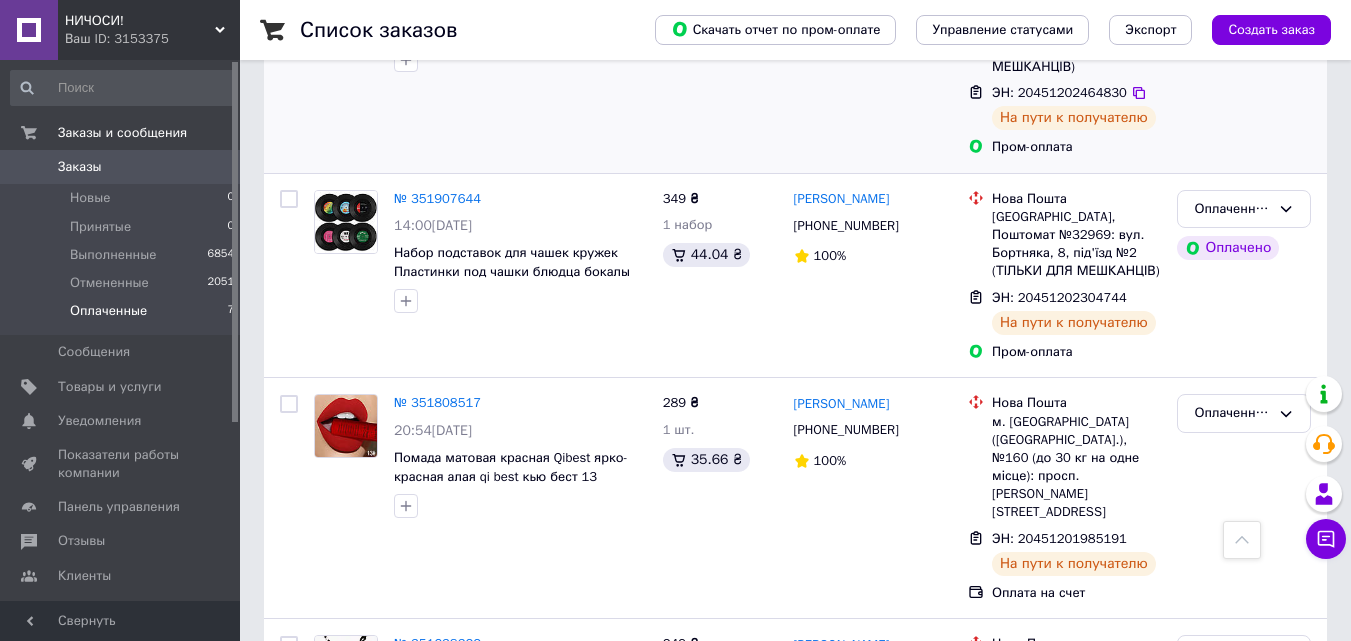 scroll, scrollTop: 1118, scrollLeft: 0, axis: vertical 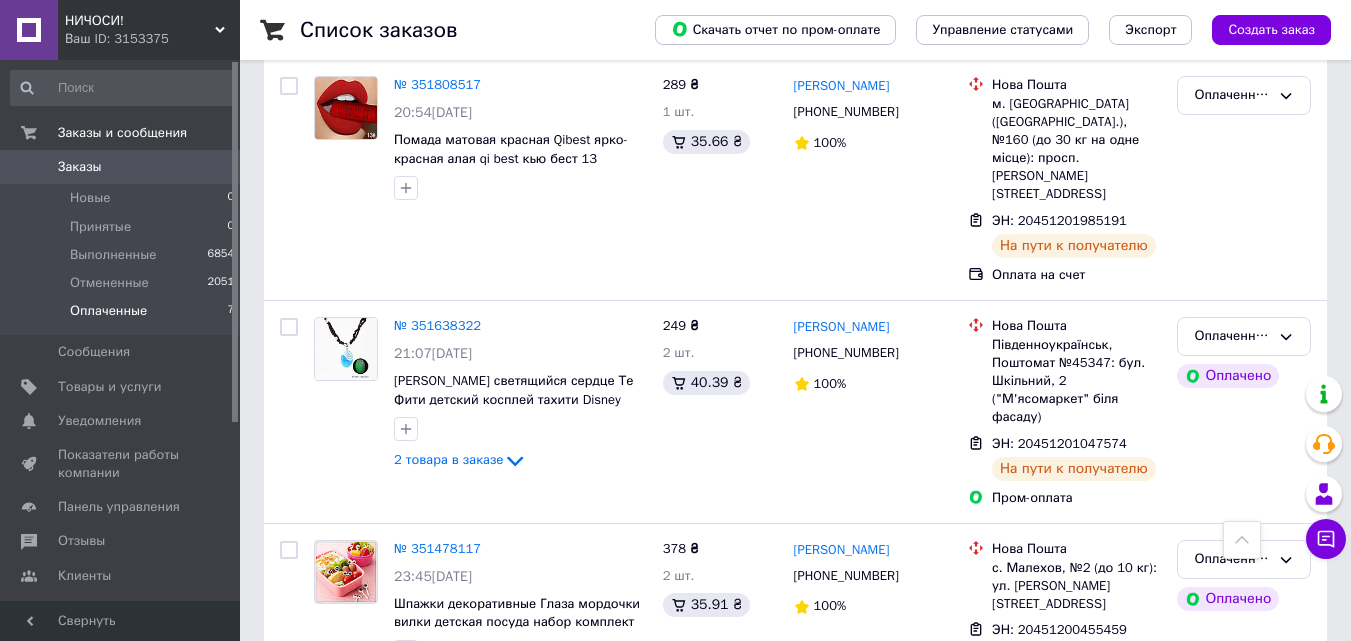 click on "Заказы" at bounding box center [80, 167] 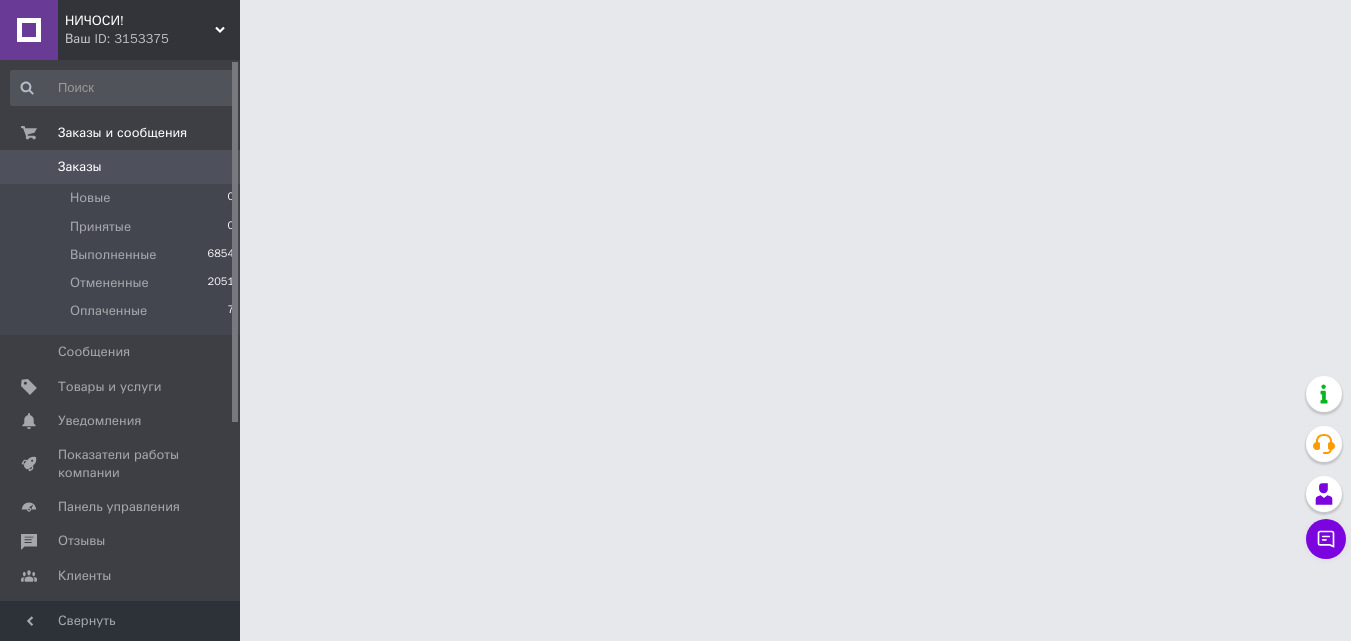 scroll, scrollTop: 0, scrollLeft: 0, axis: both 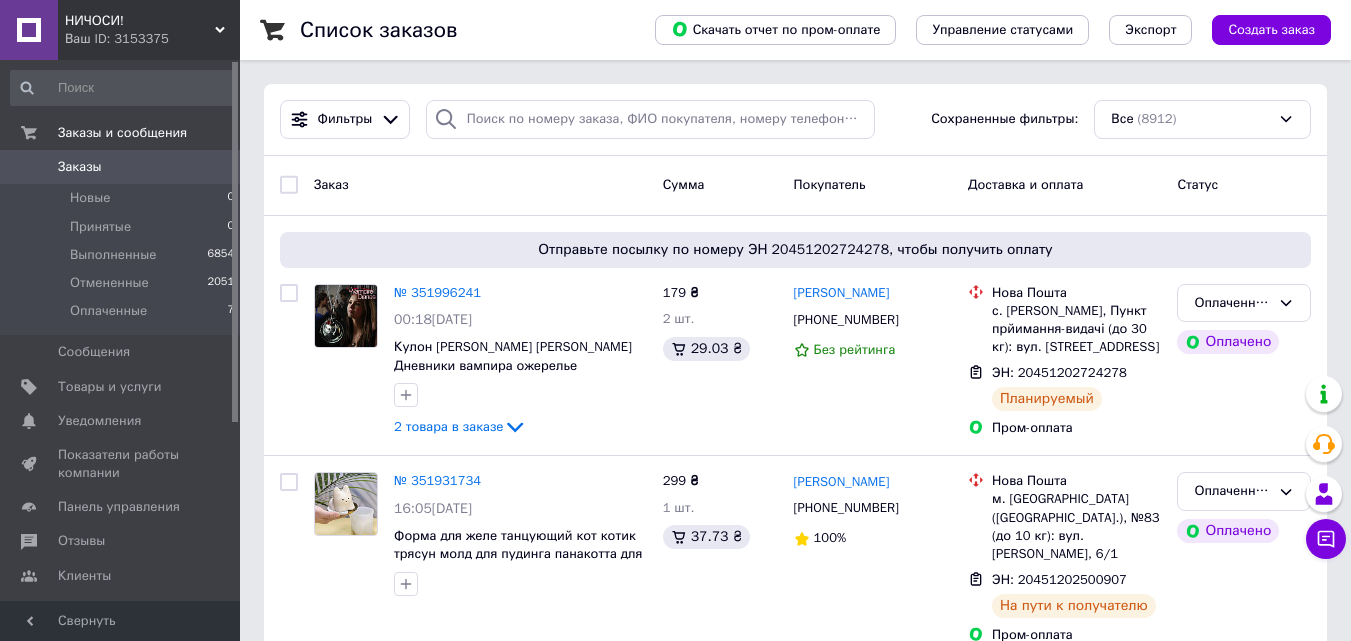 click on "Заказы" at bounding box center (80, 167) 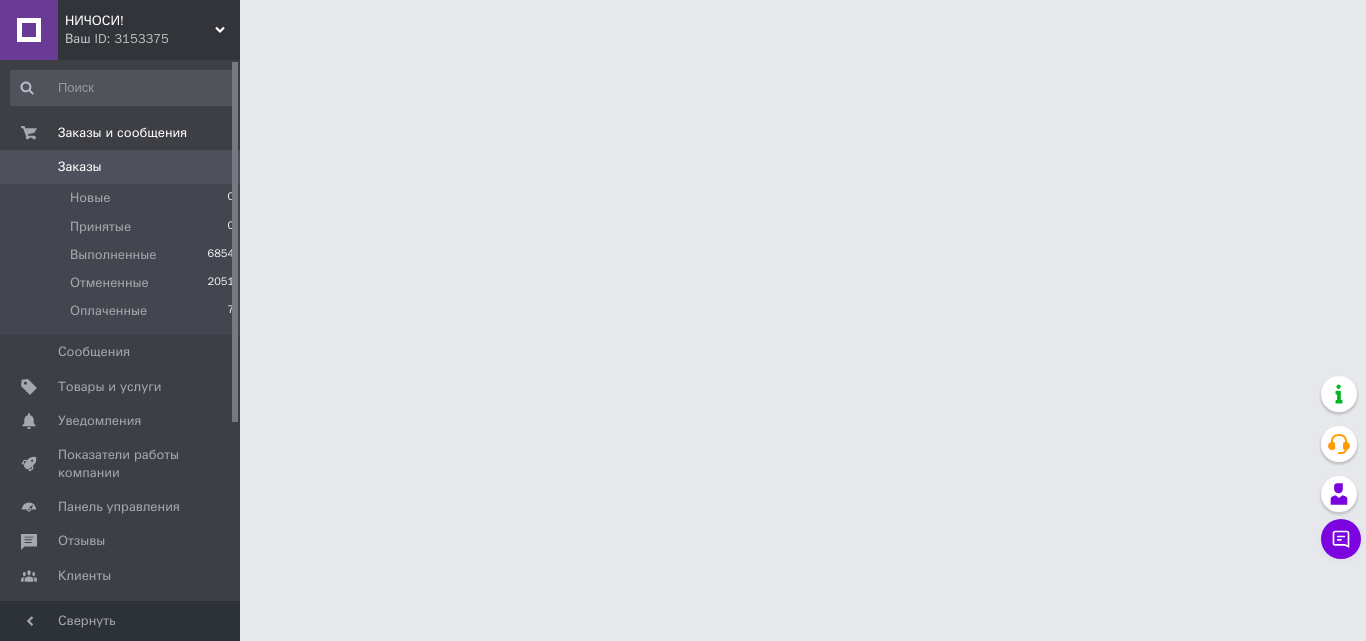 click on "Заказы" at bounding box center [80, 167] 